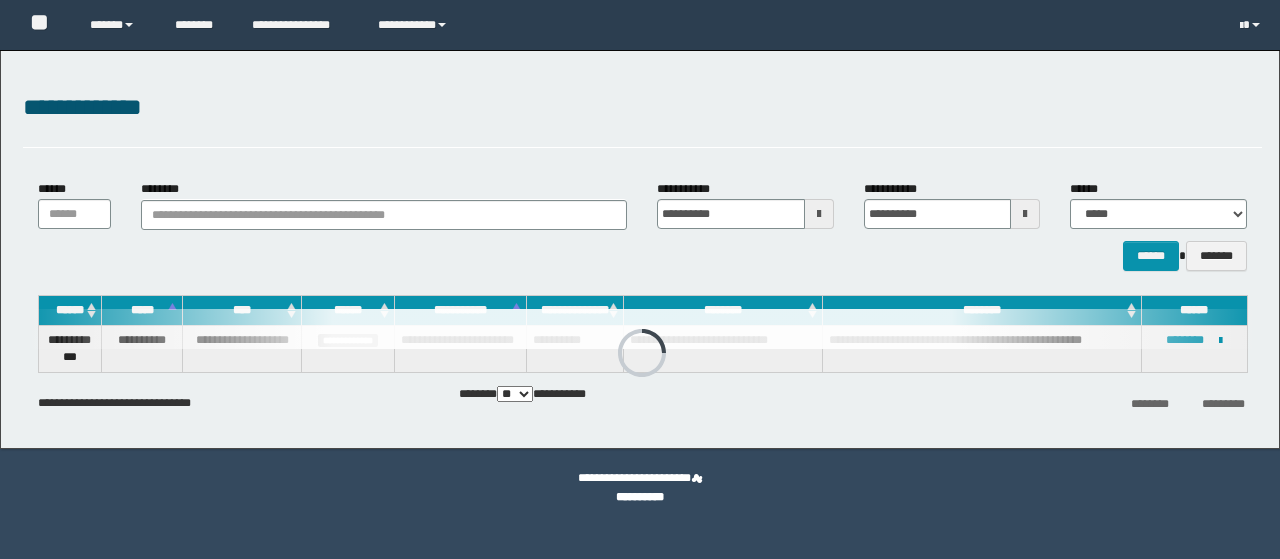 scroll, scrollTop: 0, scrollLeft: 0, axis: both 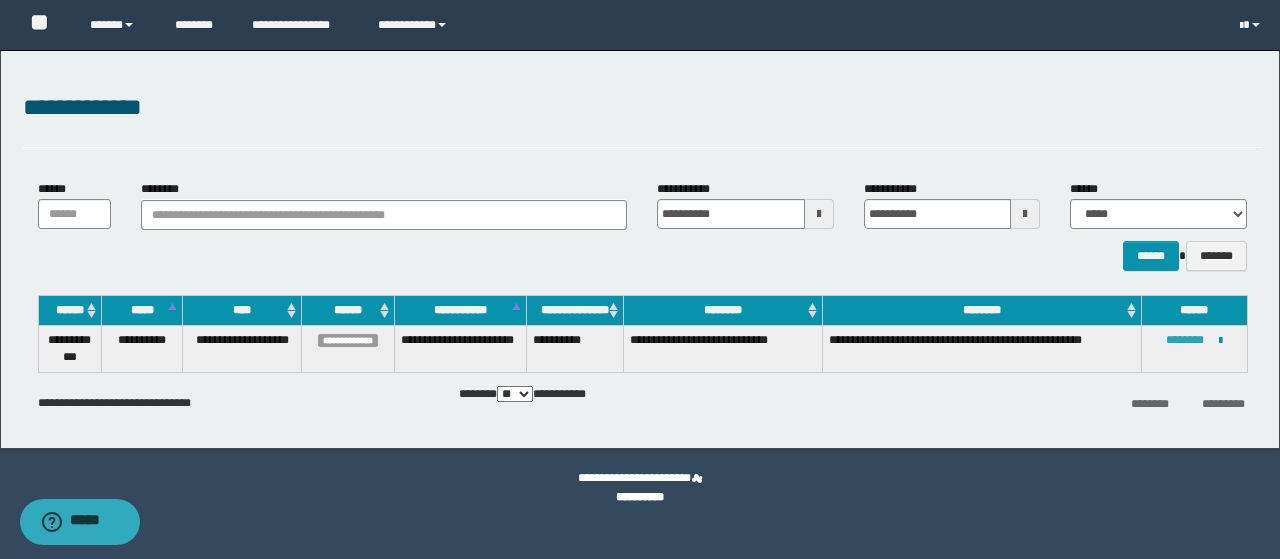 click on "********" at bounding box center [1185, 340] 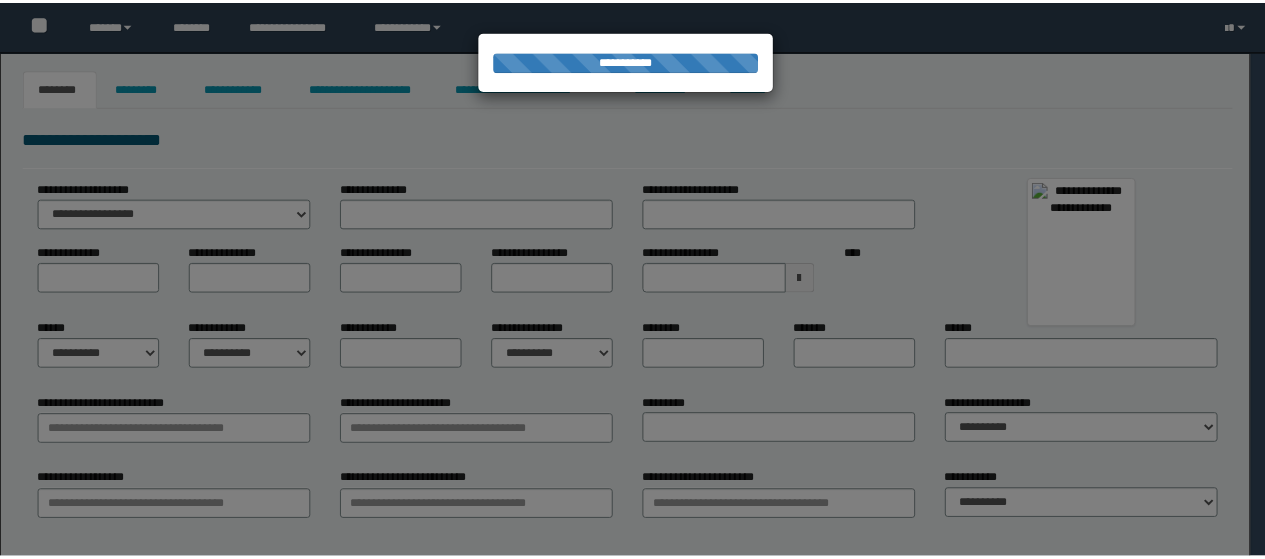 scroll, scrollTop: 0, scrollLeft: 0, axis: both 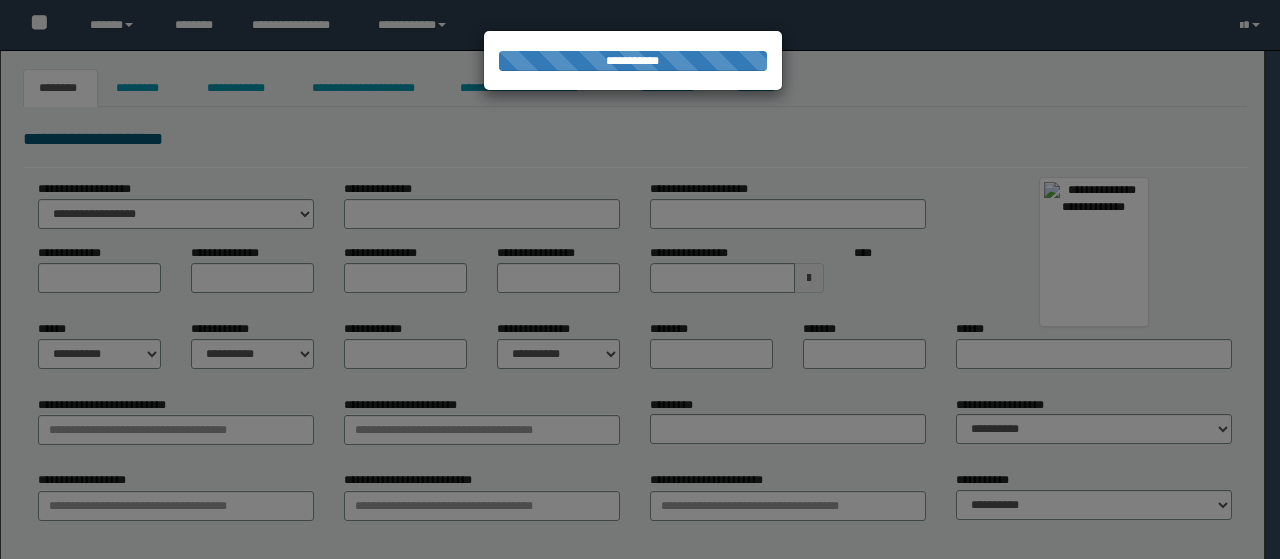 type on "*****" 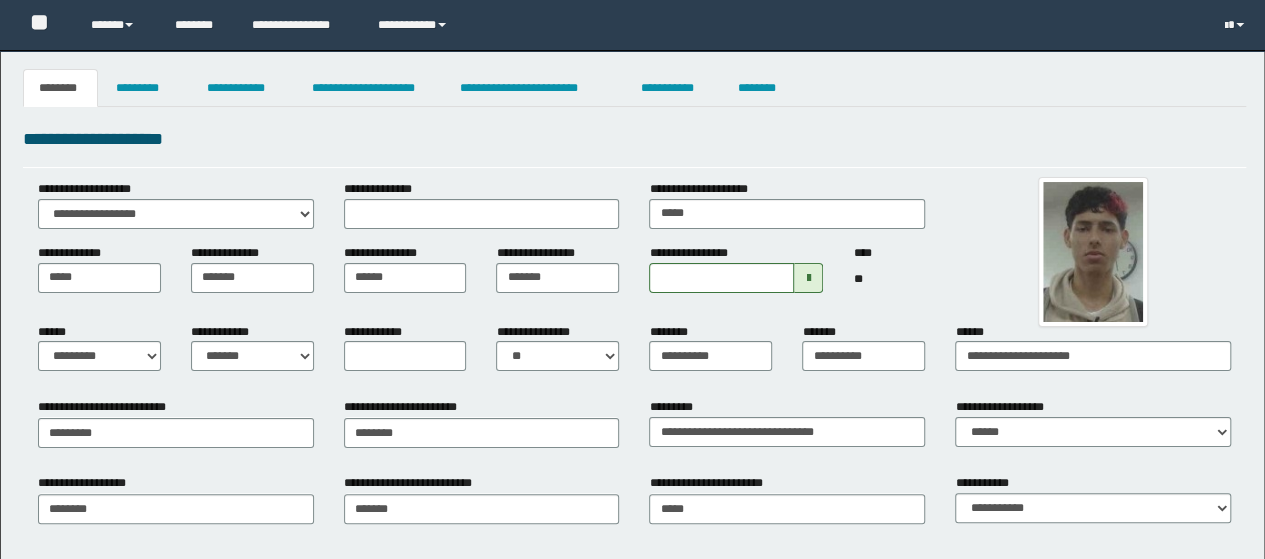 scroll, scrollTop: 0, scrollLeft: 0, axis: both 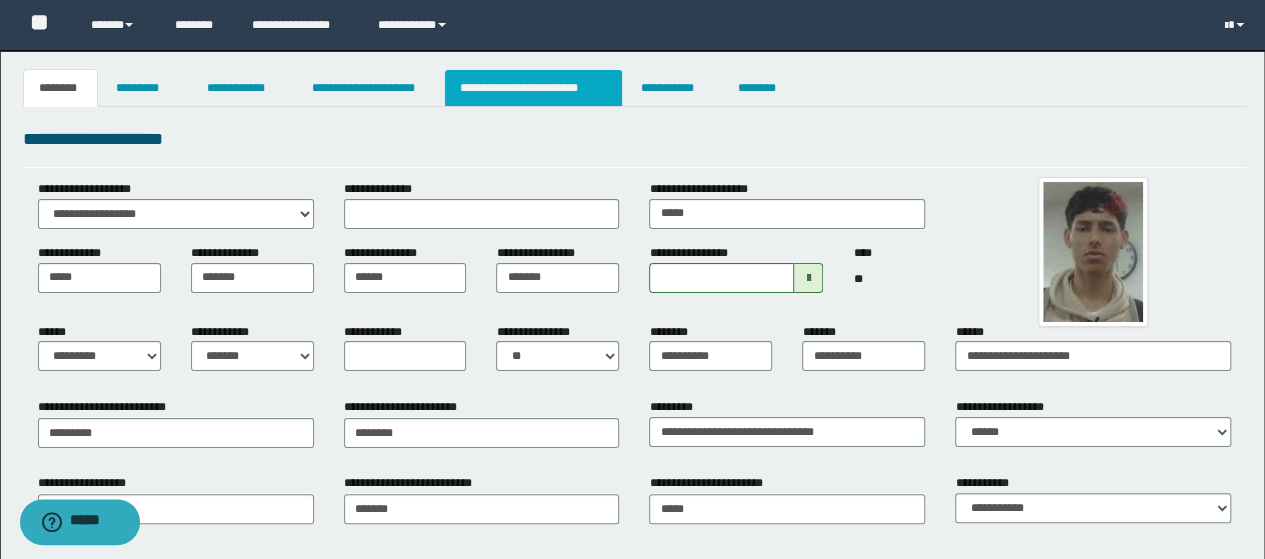 click on "**********" at bounding box center [533, 88] 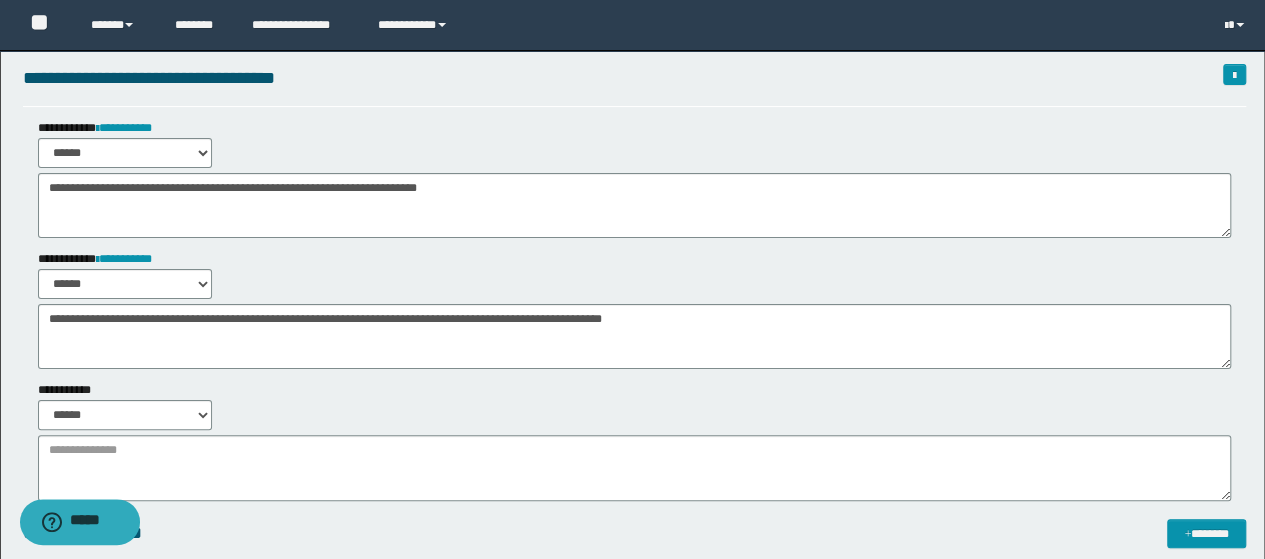 scroll, scrollTop: 0, scrollLeft: 0, axis: both 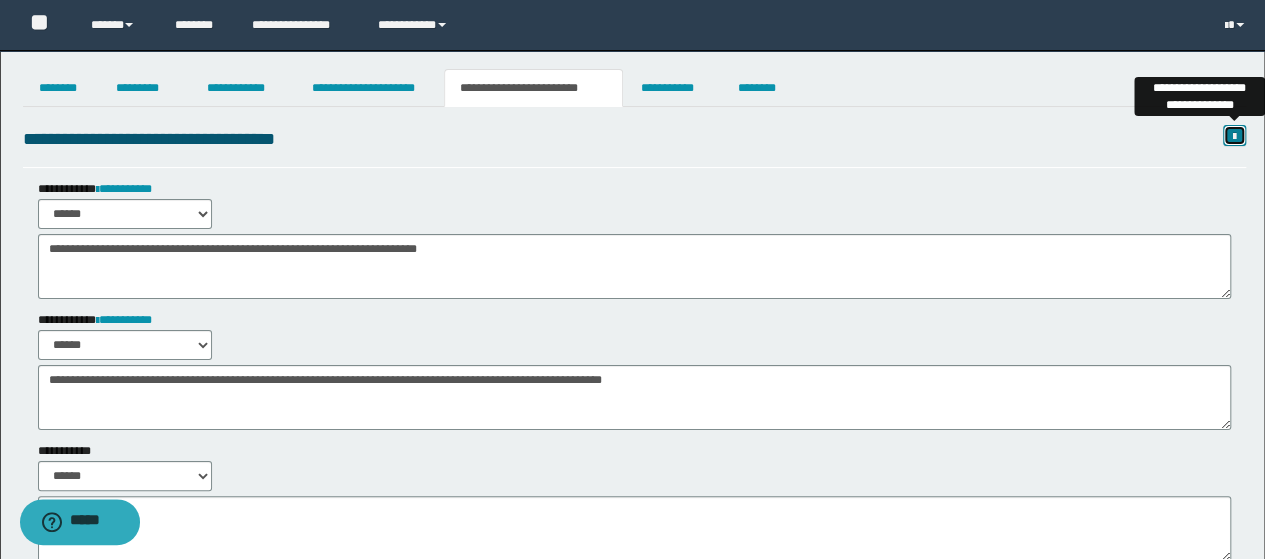 click at bounding box center (1234, 135) 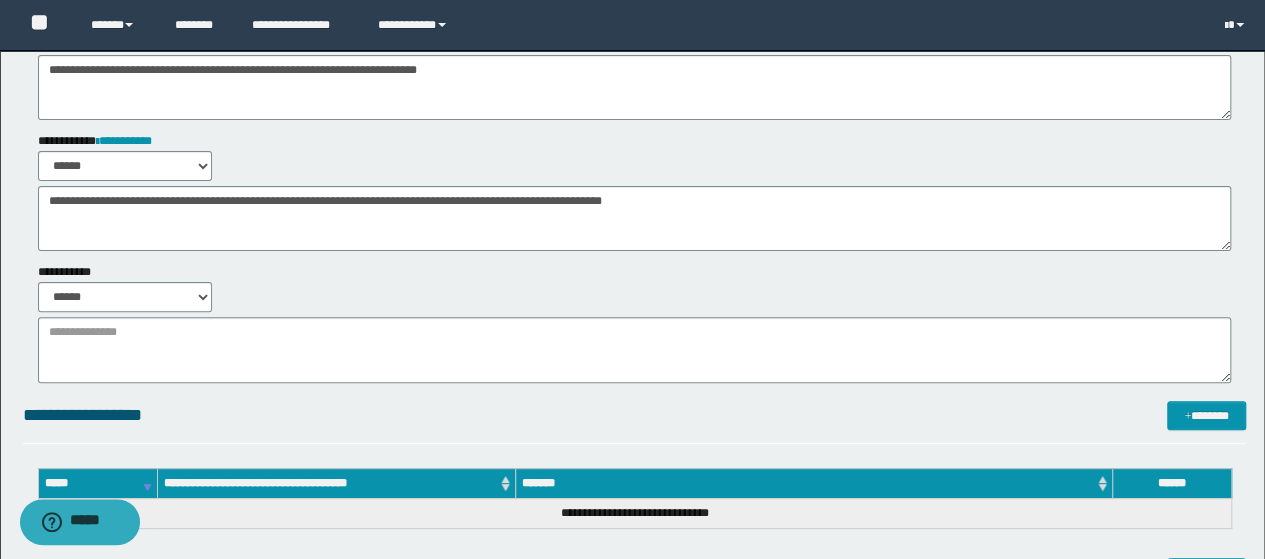 scroll, scrollTop: 0, scrollLeft: 0, axis: both 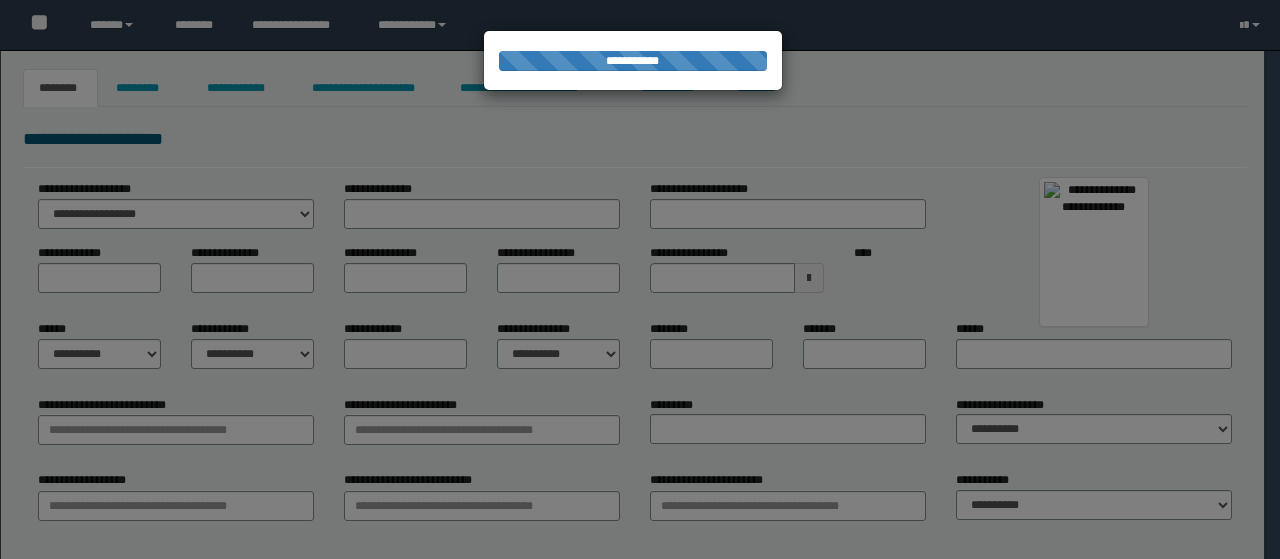 type on "*****" 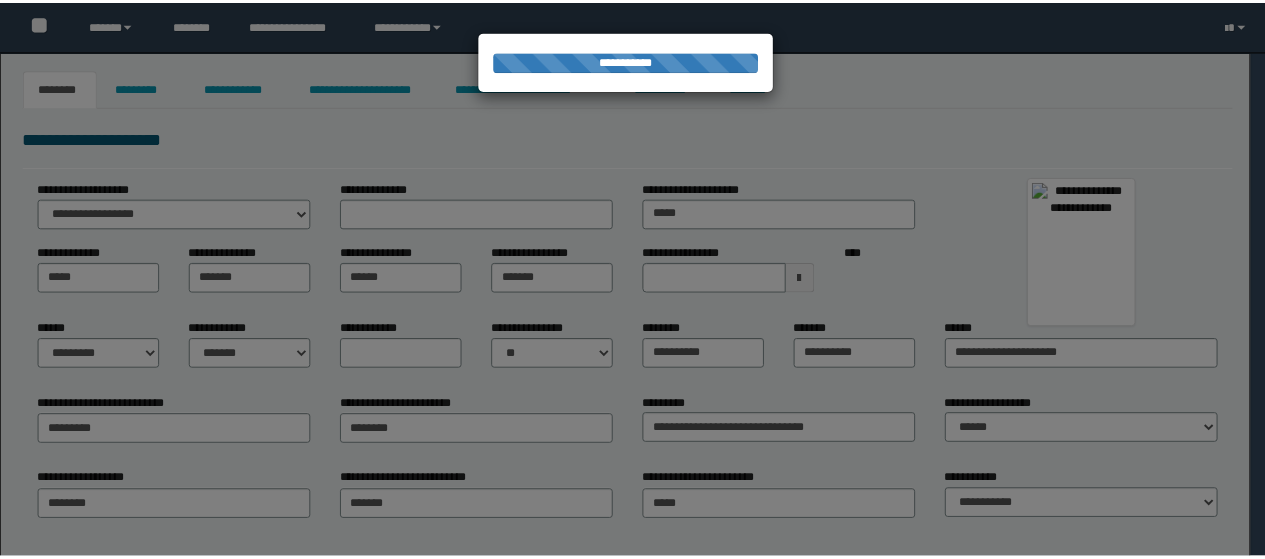 scroll, scrollTop: 0, scrollLeft: 0, axis: both 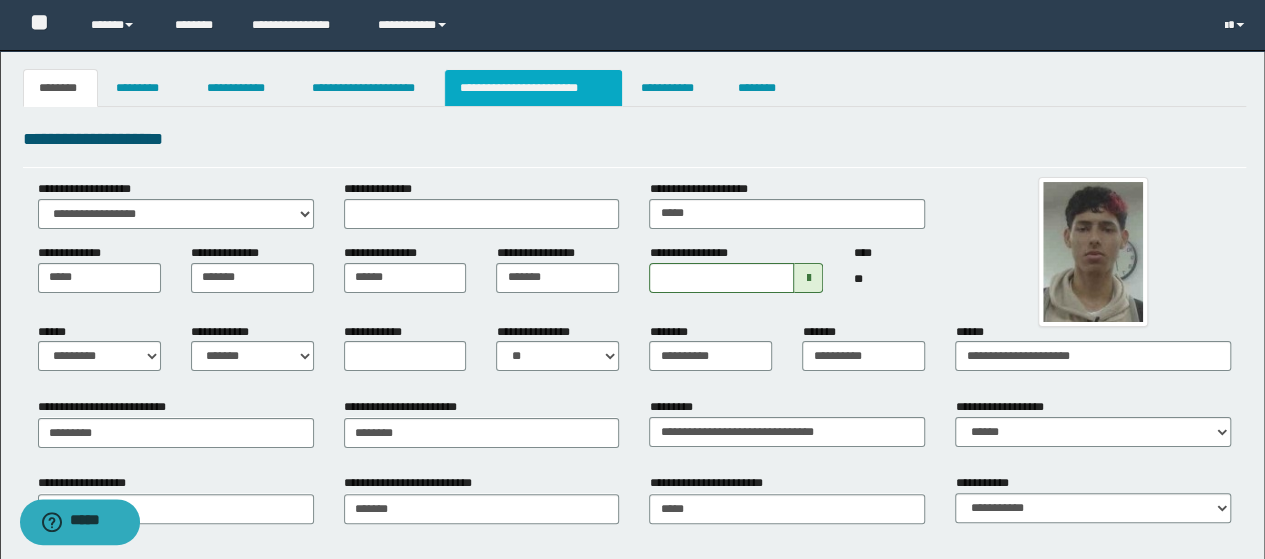 click on "**********" at bounding box center [533, 88] 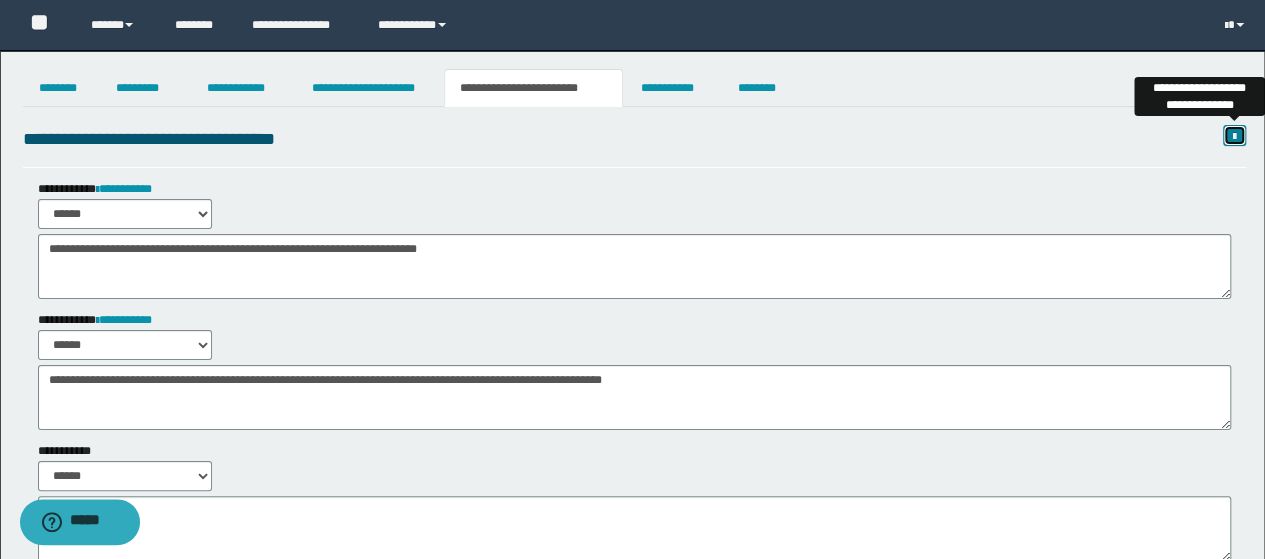 click at bounding box center [1234, 137] 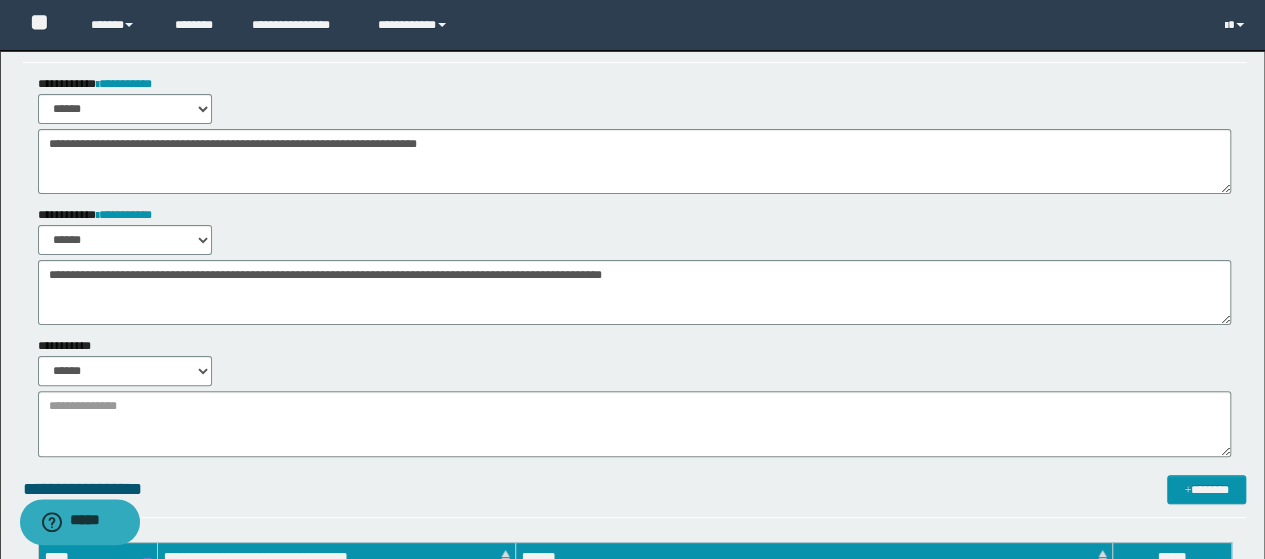 scroll, scrollTop: 0, scrollLeft: 0, axis: both 